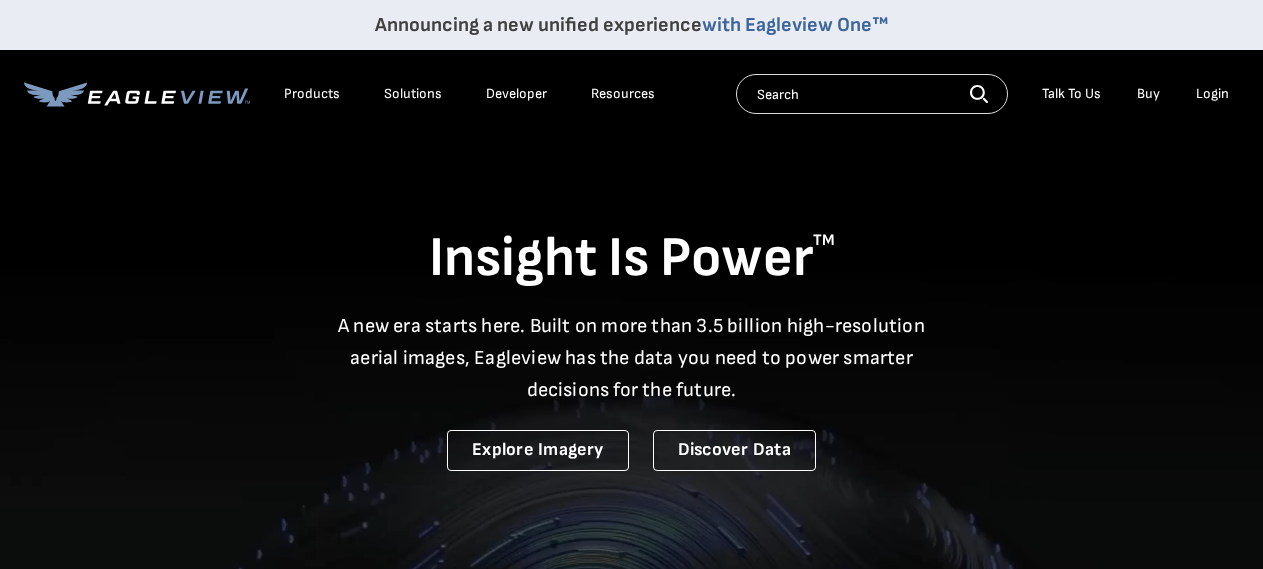 scroll, scrollTop: 0, scrollLeft: 0, axis: both 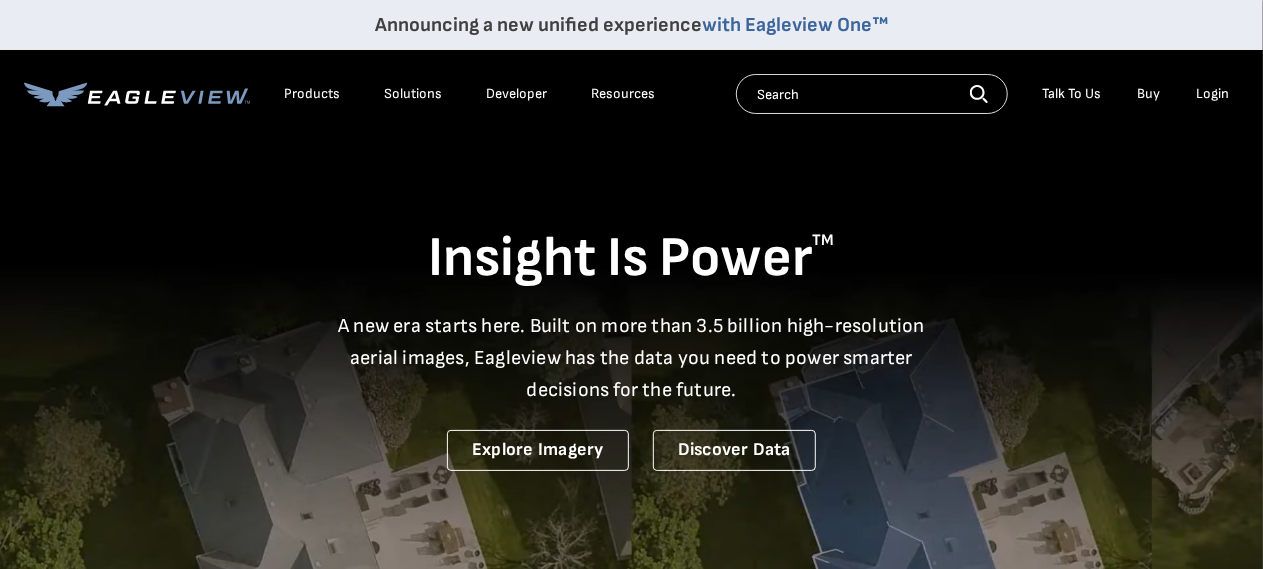 click on "Login" at bounding box center (1212, 94) 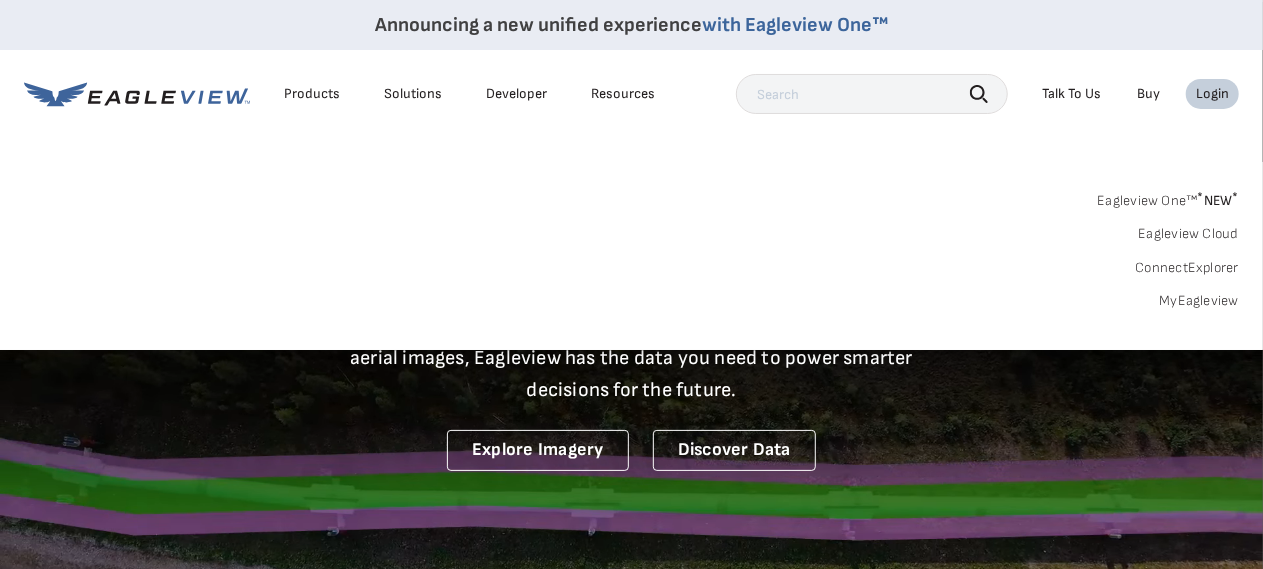 click on "MyEagleview" at bounding box center [1199, 301] 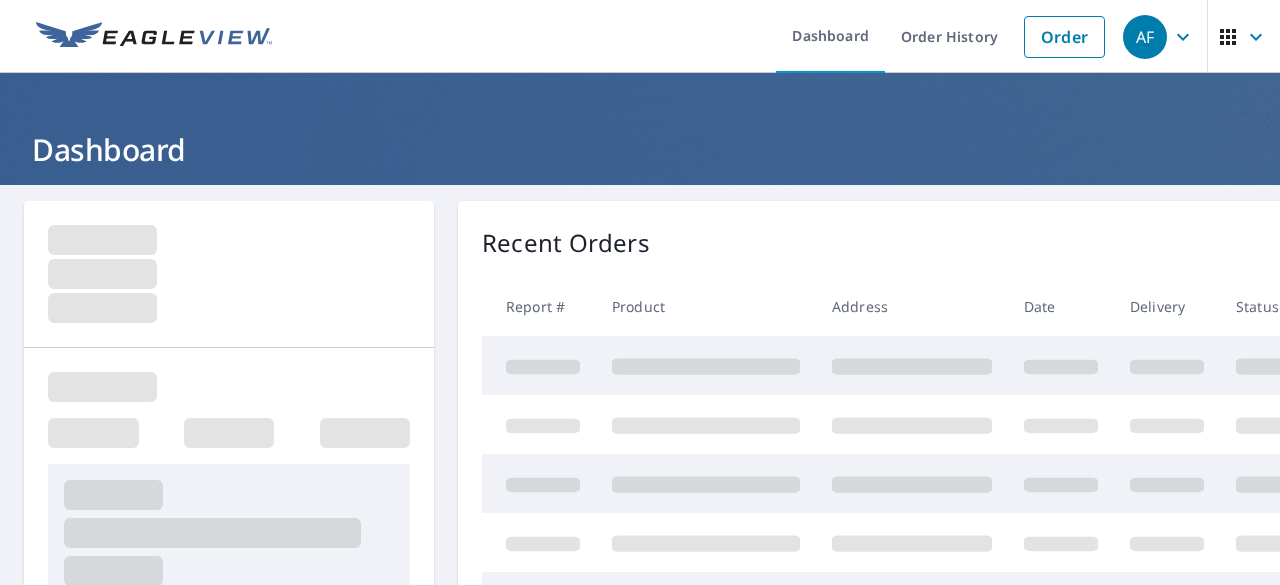 scroll, scrollTop: 0, scrollLeft: 0, axis: both 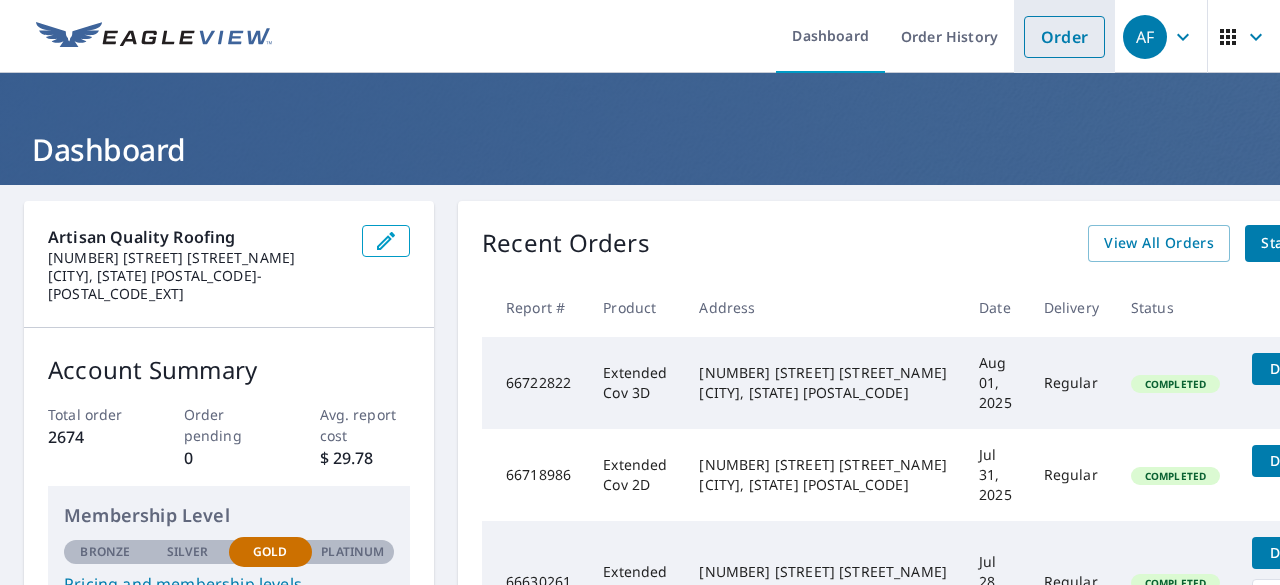 click on "Order" at bounding box center [1064, 37] 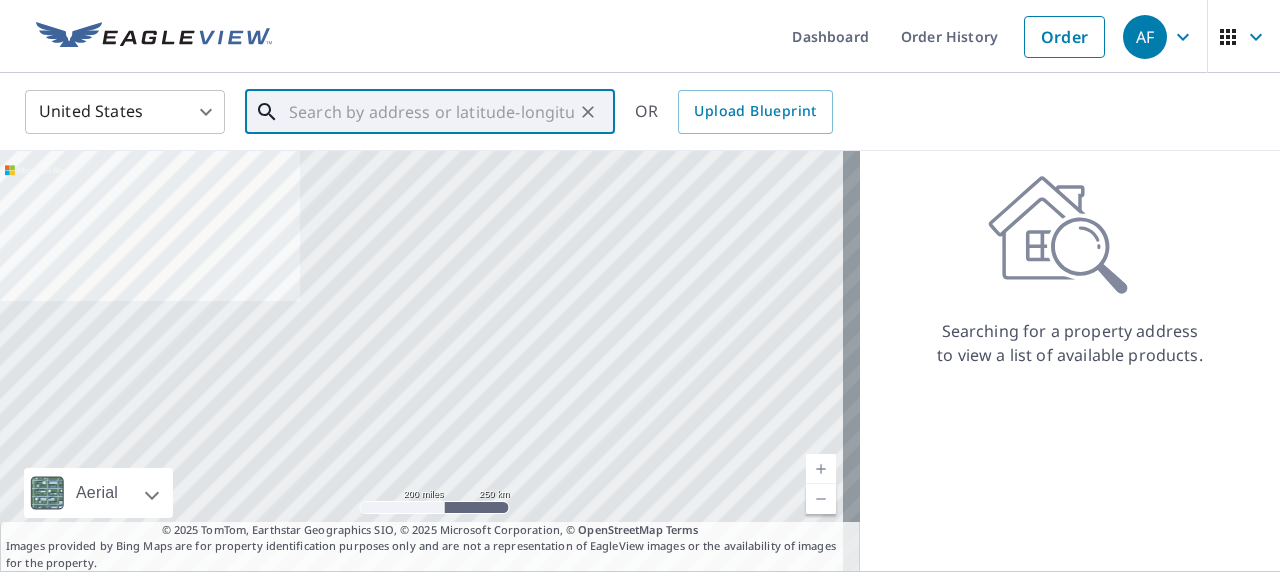 click at bounding box center (431, 112) 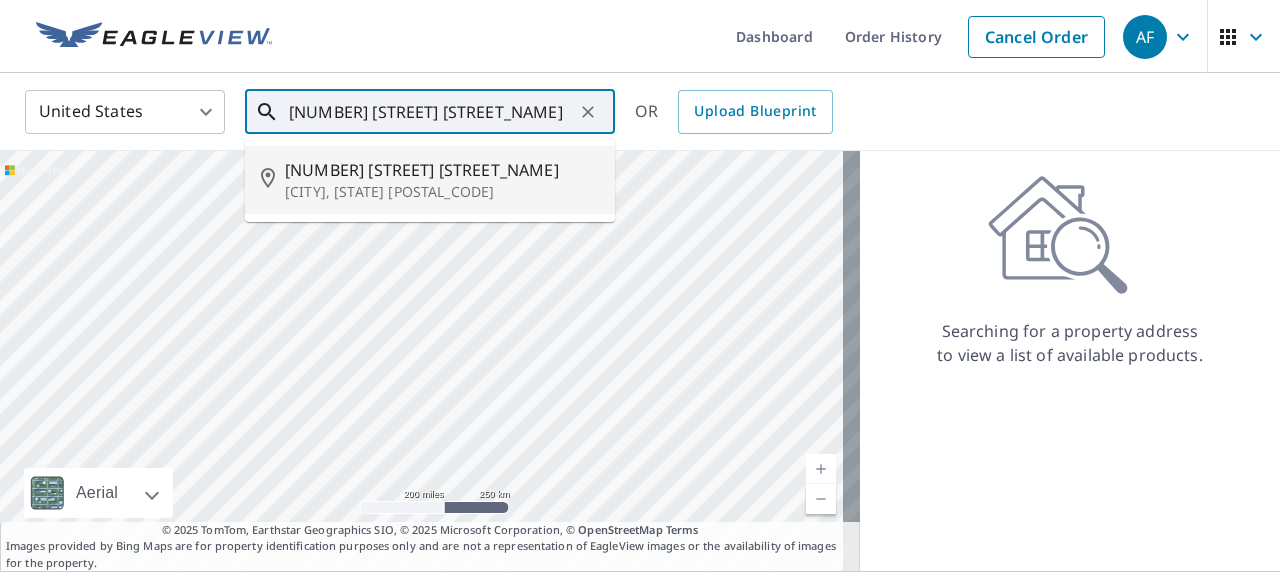 click on "41 Diana Del Silva Ct" at bounding box center (442, 170) 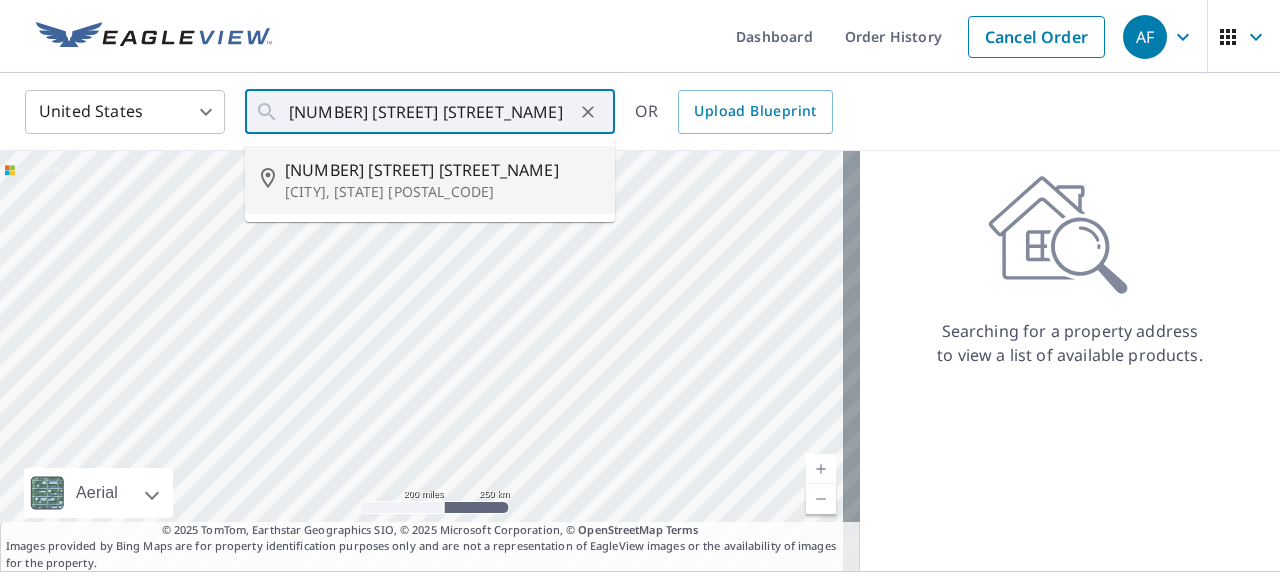 type on "41 Diana Del Silva Ct Chapel Hill, NC 27516" 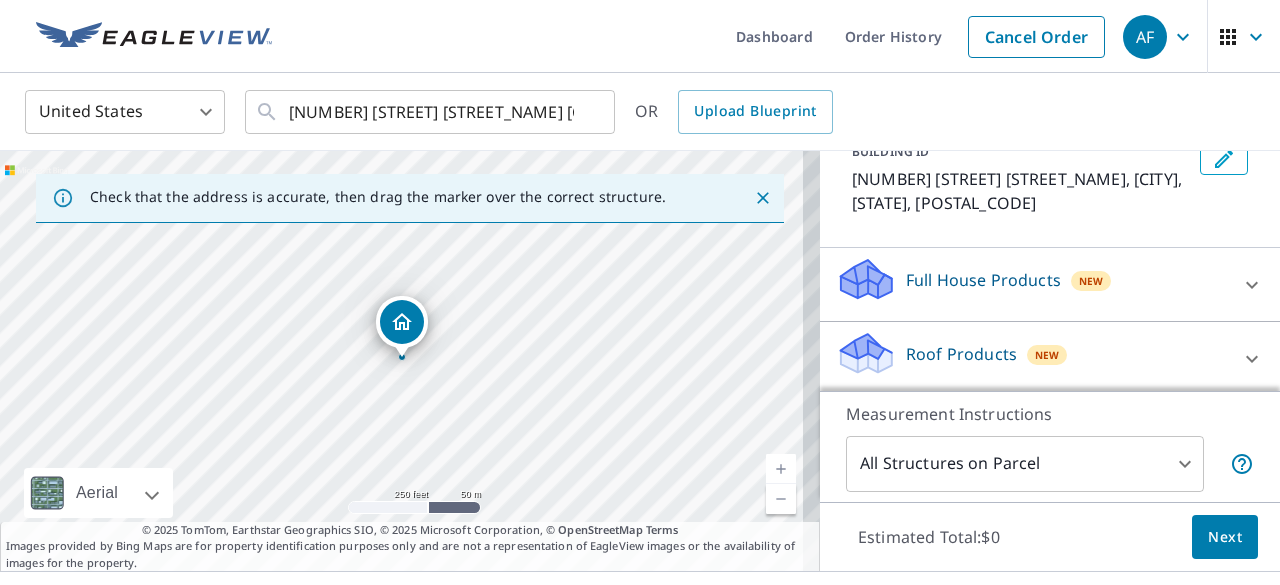 scroll, scrollTop: 135, scrollLeft: 0, axis: vertical 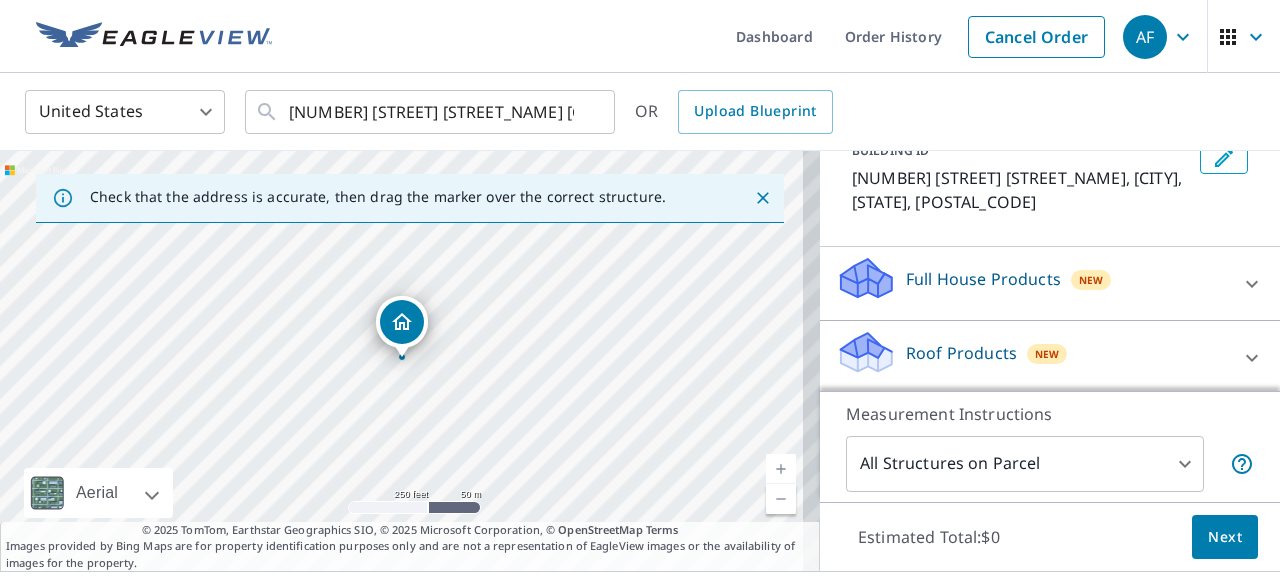 click on "Full House Products New" at bounding box center [1032, 283] 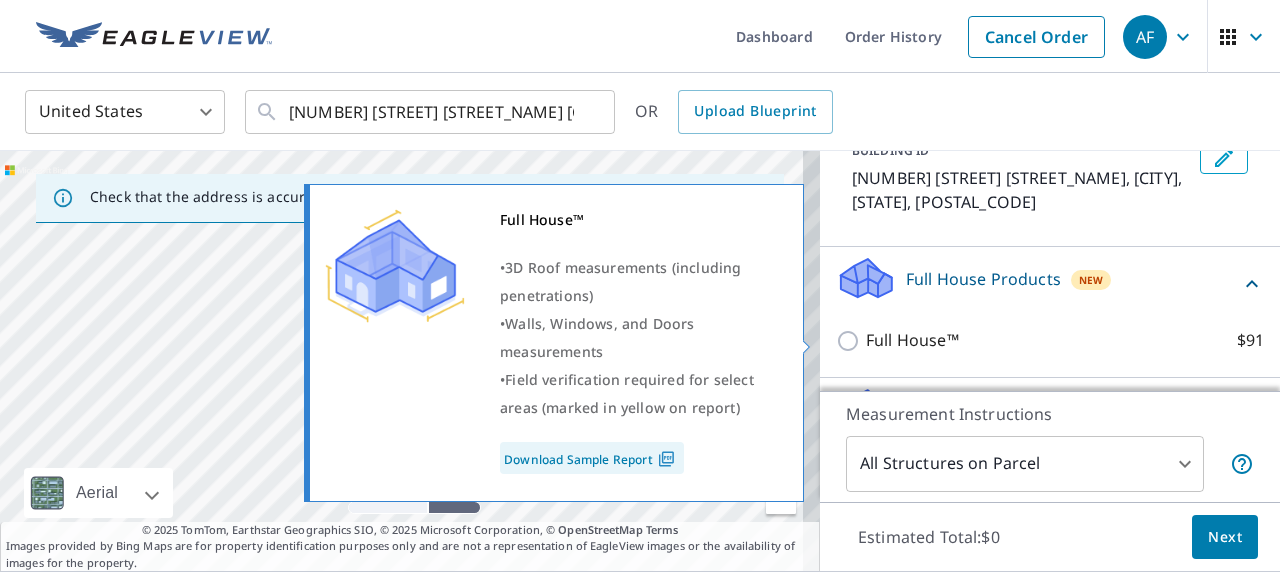 click on "Full House™" at bounding box center [912, 340] 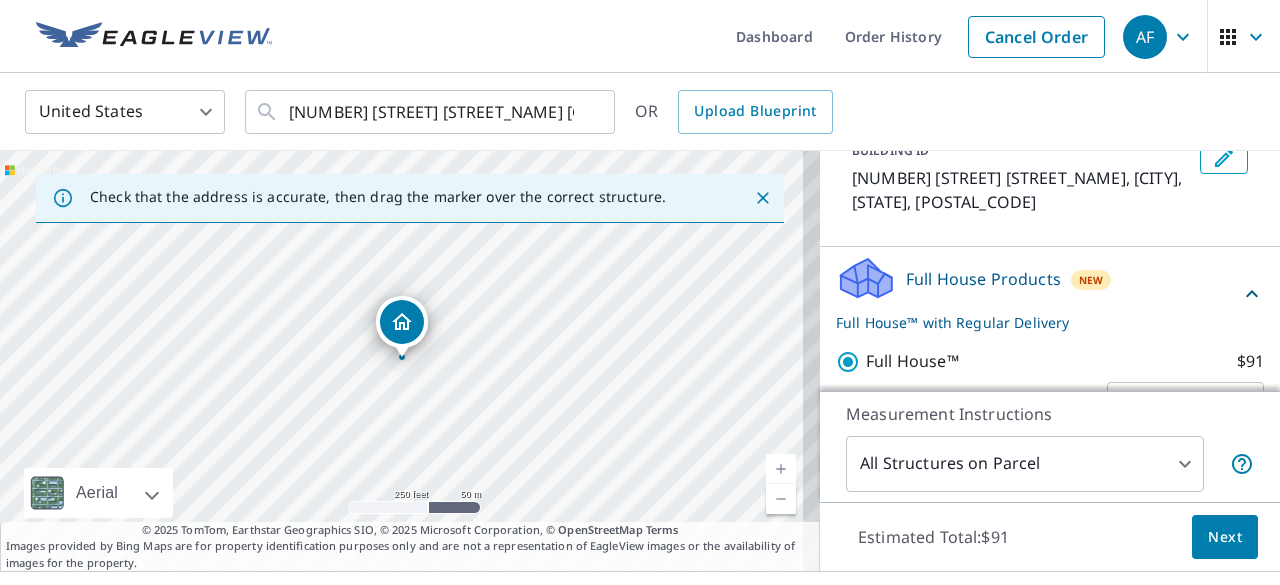 click on "Next" at bounding box center [1225, 537] 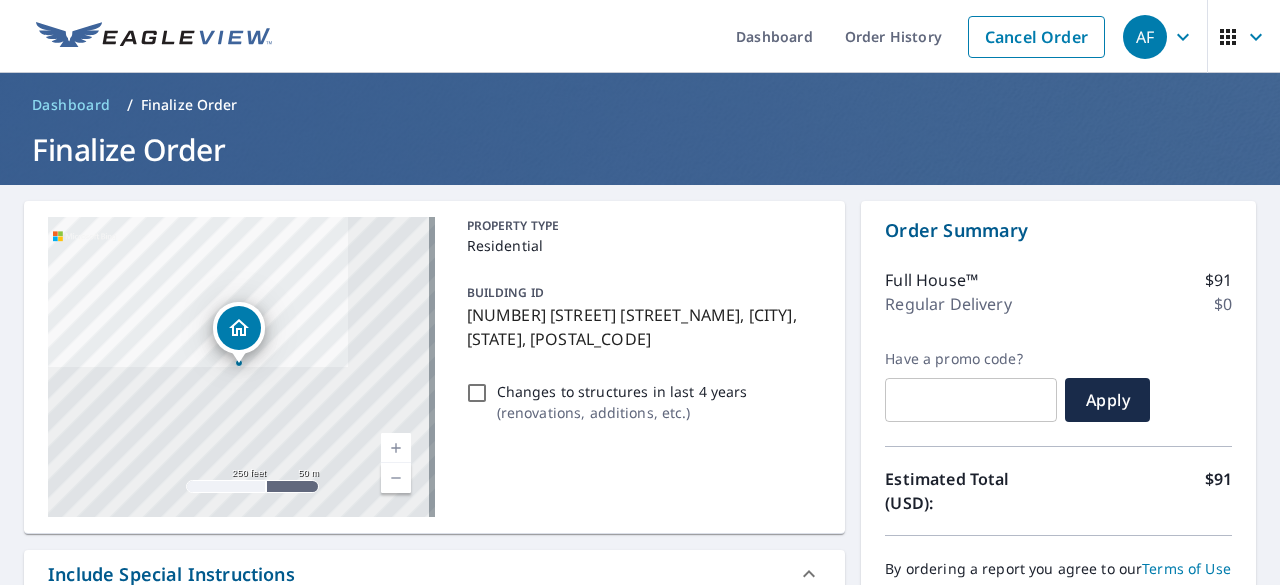 scroll, scrollTop: 439, scrollLeft: 0, axis: vertical 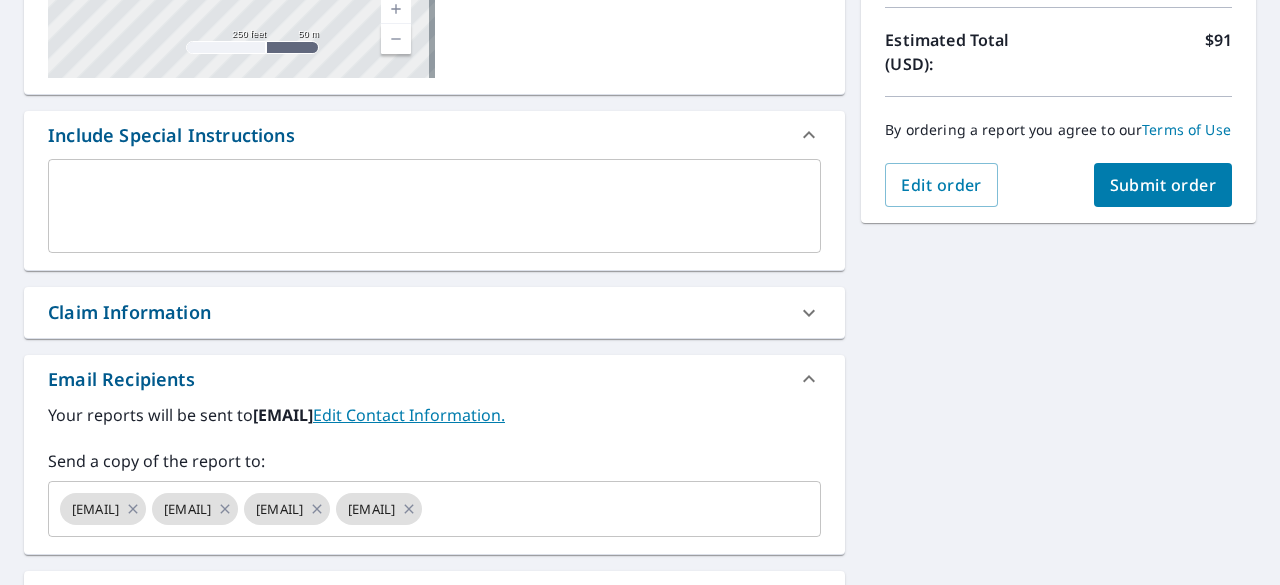 click on "Submit order" at bounding box center (1163, 185) 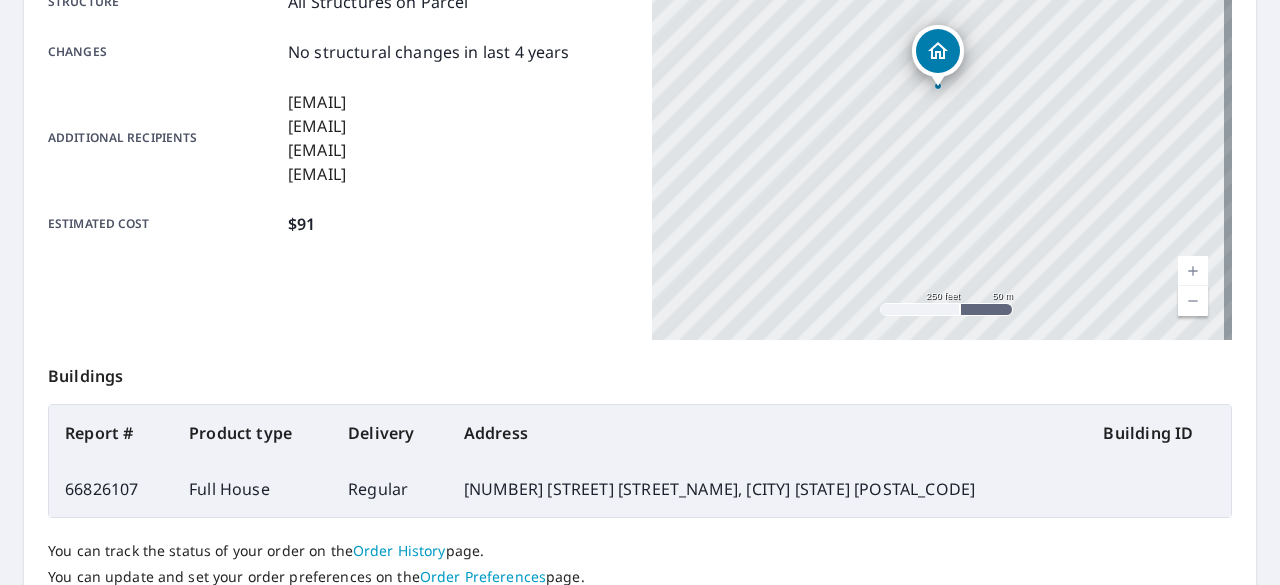 scroll, scrollTop: 0, scrollLeft: 0, axis: both 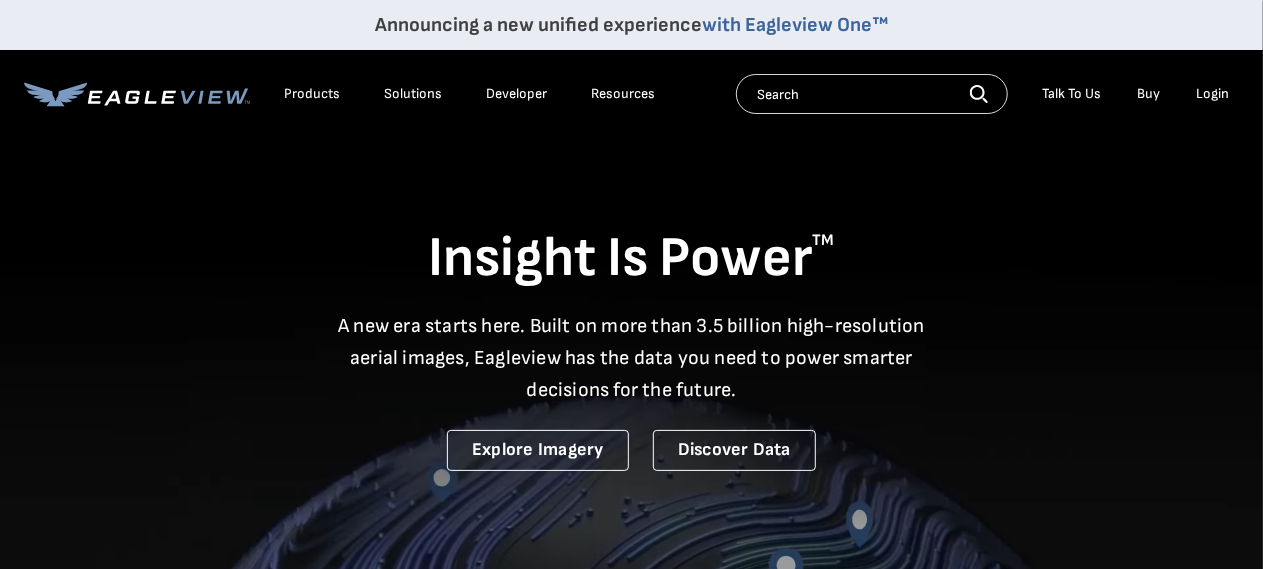 click on "Login" at bounding box center [1212, 94] 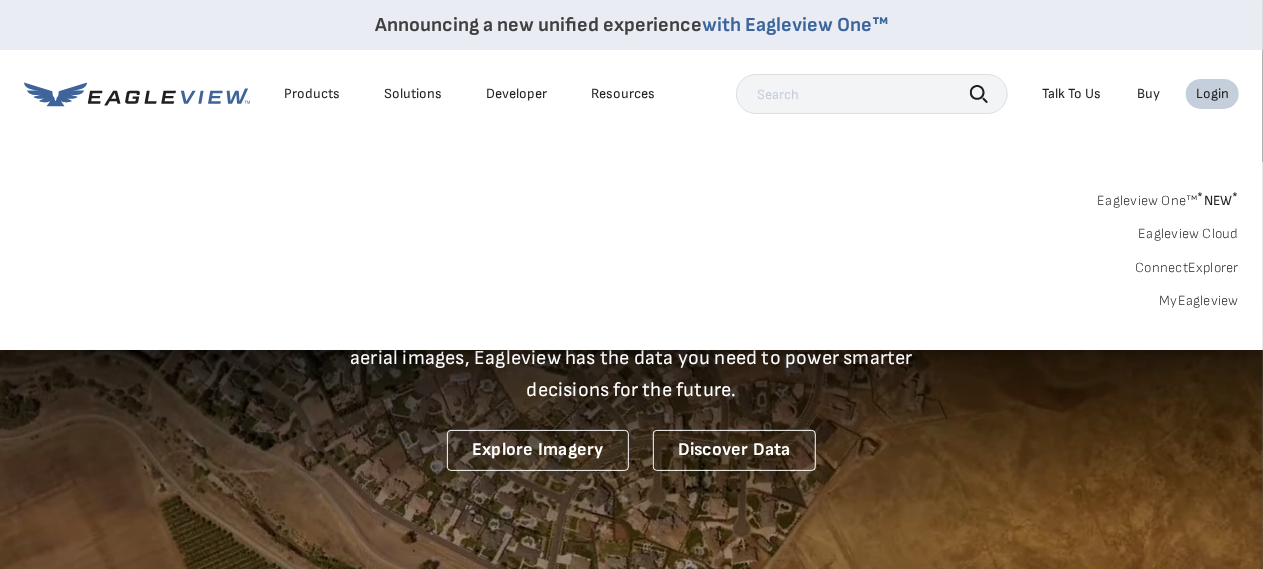 click on "MyEagleview" at bounding box center [1199, 301] 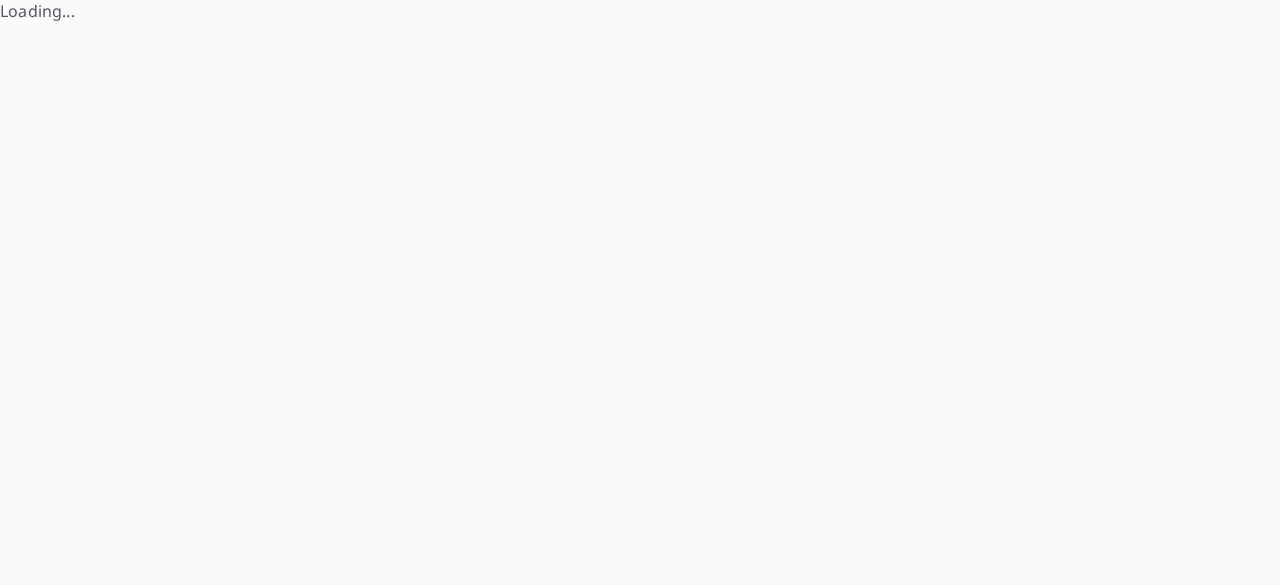 scroll, scrollTop: 0, scrollLeft: 0, axis: both 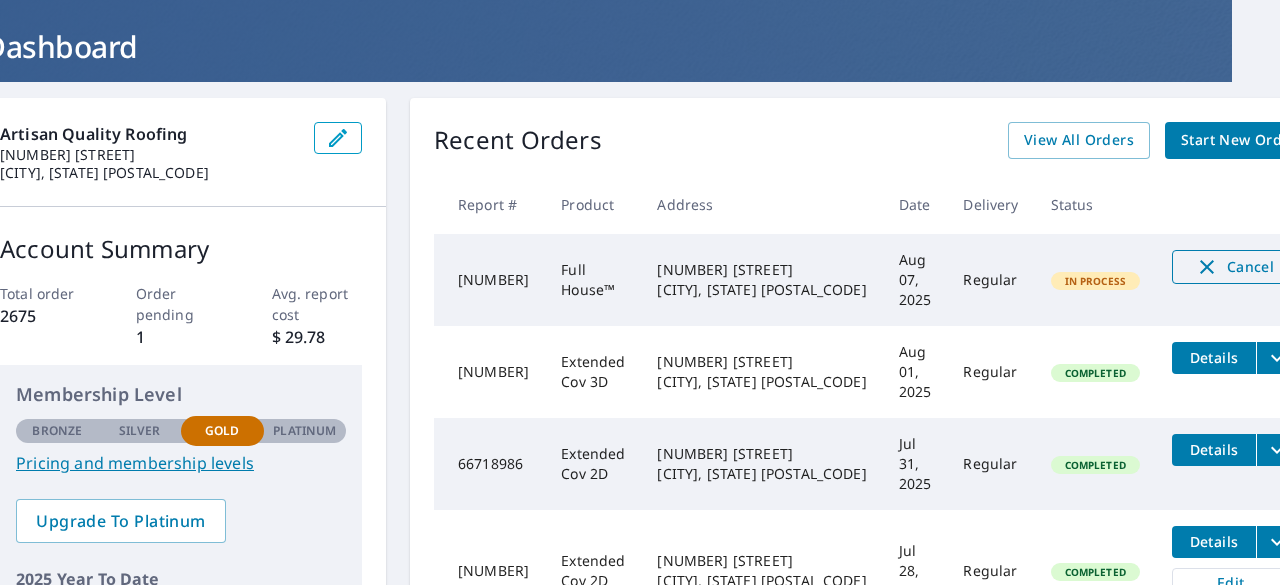 click on "Cancel" at bounding box center [1234, 267] 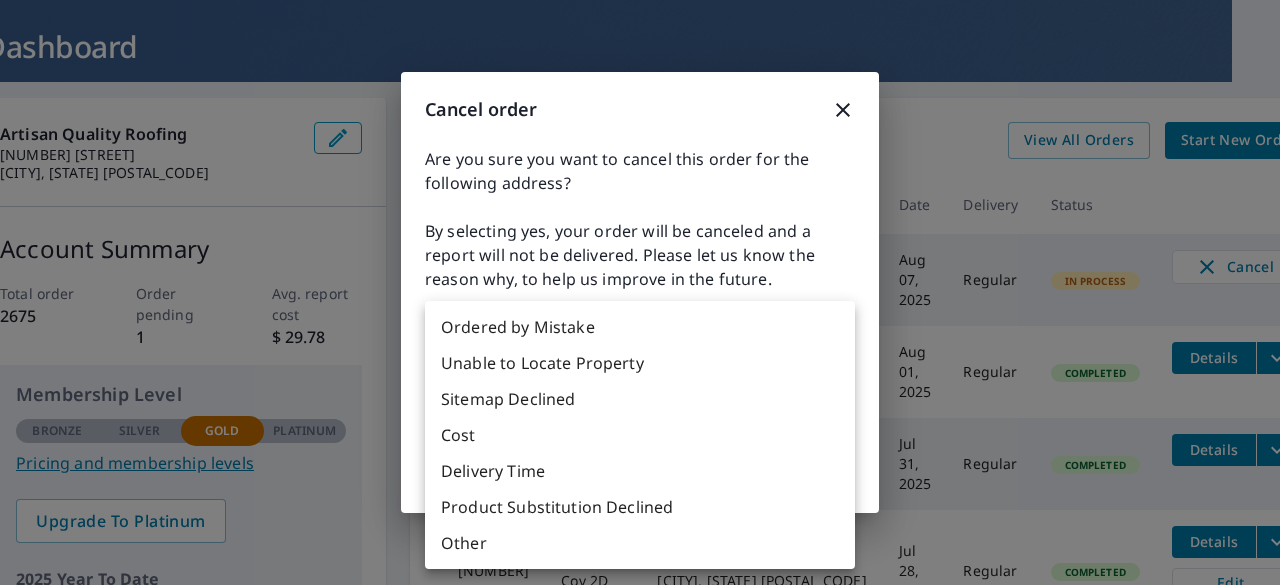 click on "AF AF
Dashboard Order History Order AF Dashboard Artisan Quality Roofing 1600 Olive Chapel Rd Apex, NC 27502-6764 Account Summary Total order 2675 Order pending 1 Avg. report cost $ 29.78 Membership Level Bronze Silver Gold Platinum Gold Pricing and membership levels Upgrade To Platinum 2025 Year To Date Reports Completed 33 Balance Recent Orders View All Orders Start New Order Report # Product Address Date Delivery Status 66826107 Full House™ 41 Diana Del Silva Ct
Chapel Hill, NC 27516 Aug 07, 2025 Regular In Process Cancel 66722822 Extended Cov 3D 101 Oliver Ln
Chapel Hill, NC 27516 Aug 01, 2025 Regular Completed Details 66718986 Extended Cov 2D 15 Running Brook Ct
Durham, NC 27713 Jul 31, 2025 Regular Completed Details 66630261 Extended Cov 2D 858 Shadylawn Rd
Chapel Hill, NC 27514 Jul 28, 2025 Regular Completed Details Edit Pitch 66591621 Gutter 110 Princeton Rd
Chapel Hill, NC 27516 Jul 24, 2025 Regular Completed Details Quick Links Reports and order history Billing information Order preferences" at bounding box center (640, 292) 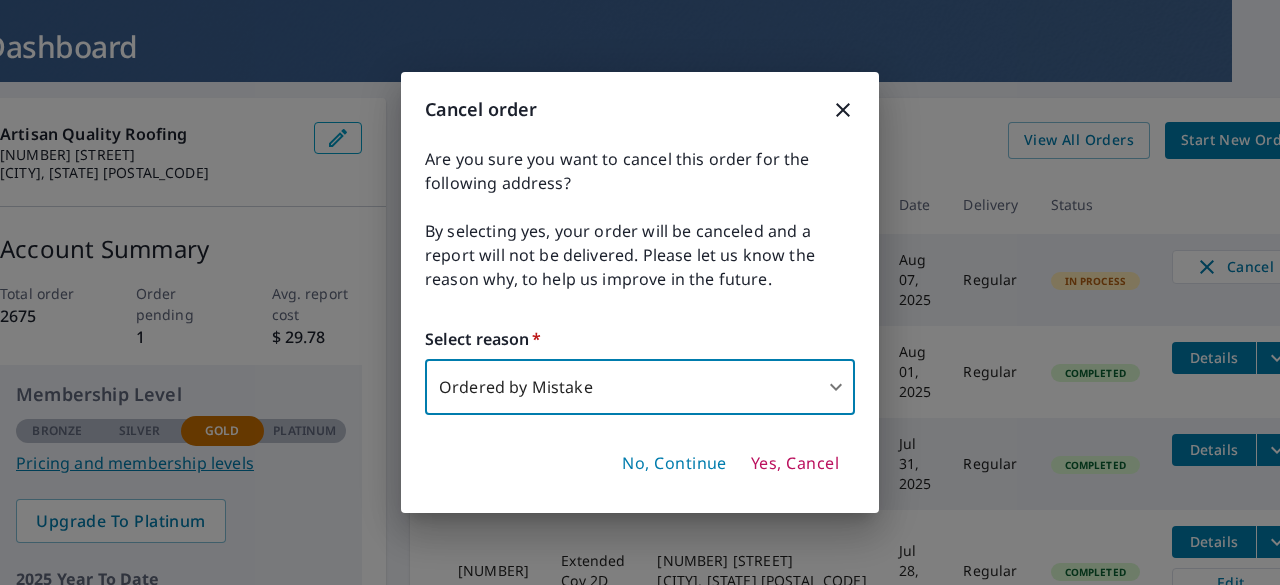 click on "Yes, Cancel" at bounding box center [795, 464] 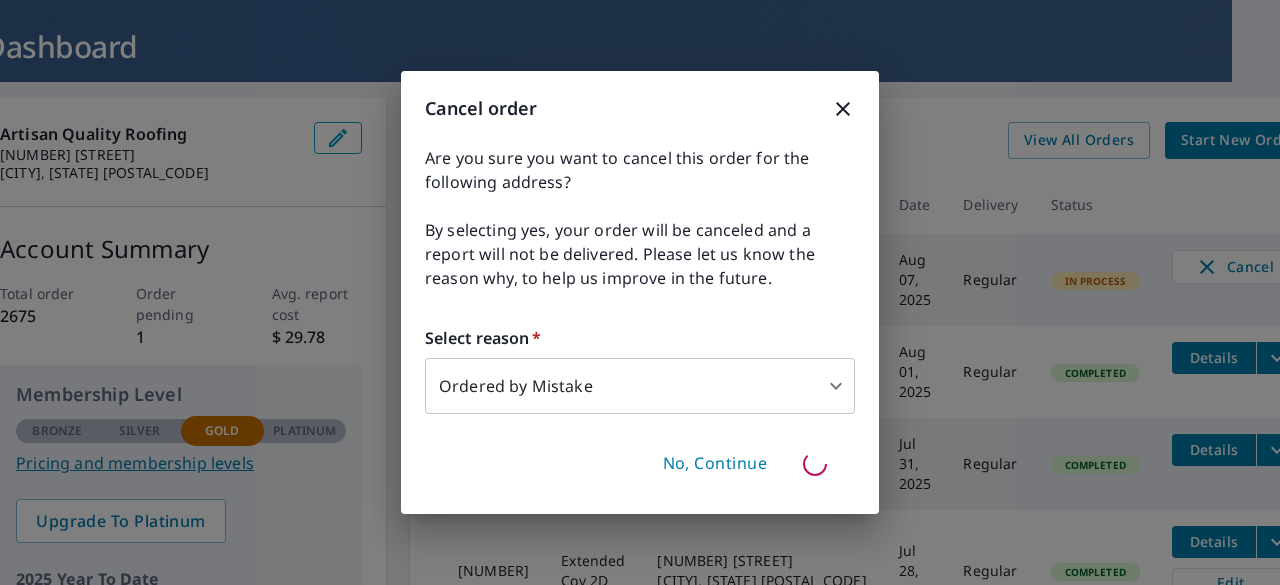 type 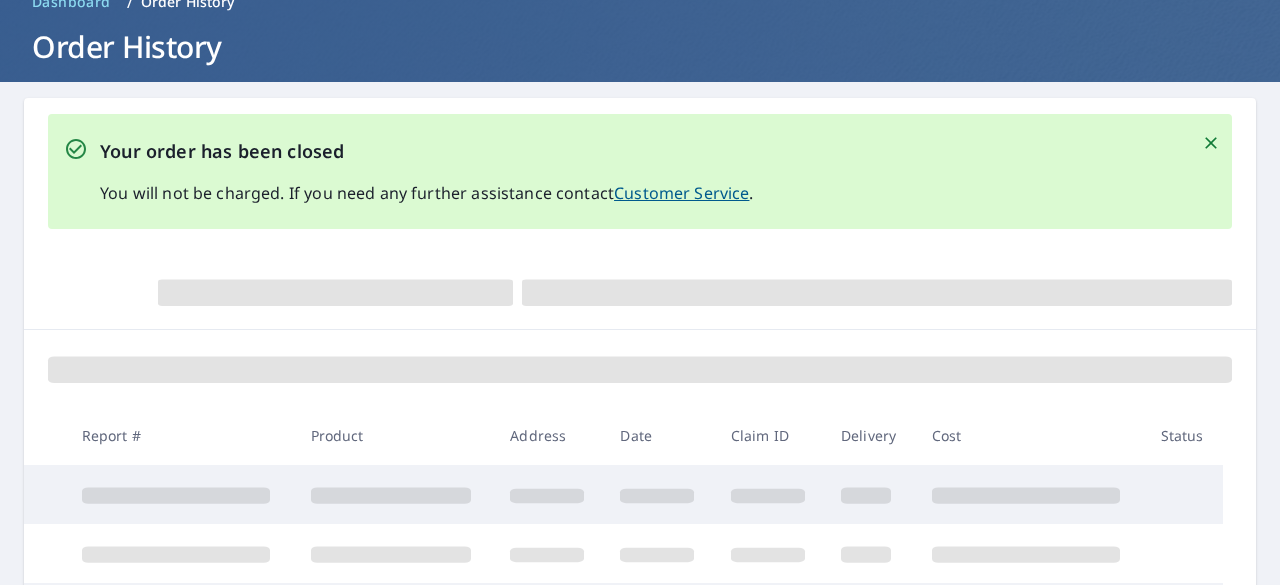 scroll, scrollTop: 103, scrollLeft: 0, axis: vertical 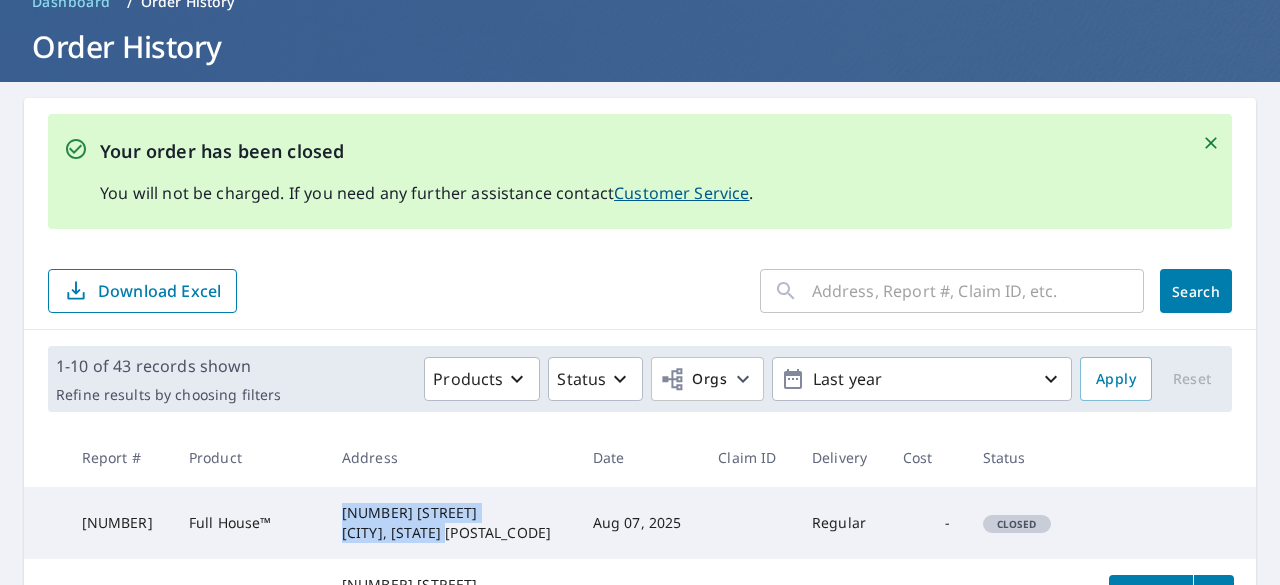 drag, startPoint x: 347, startPoint y: 506, endPoint x: 424, endPoint y: 535, distance: 82.28001 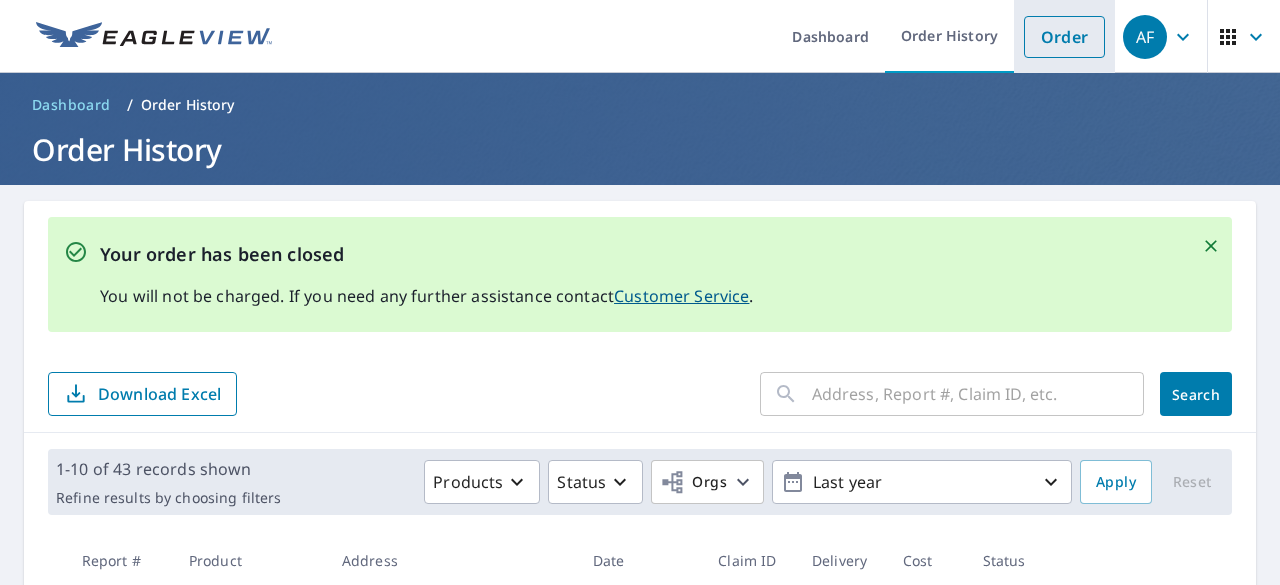 click on "Order" at bounding box center (1064, 37) 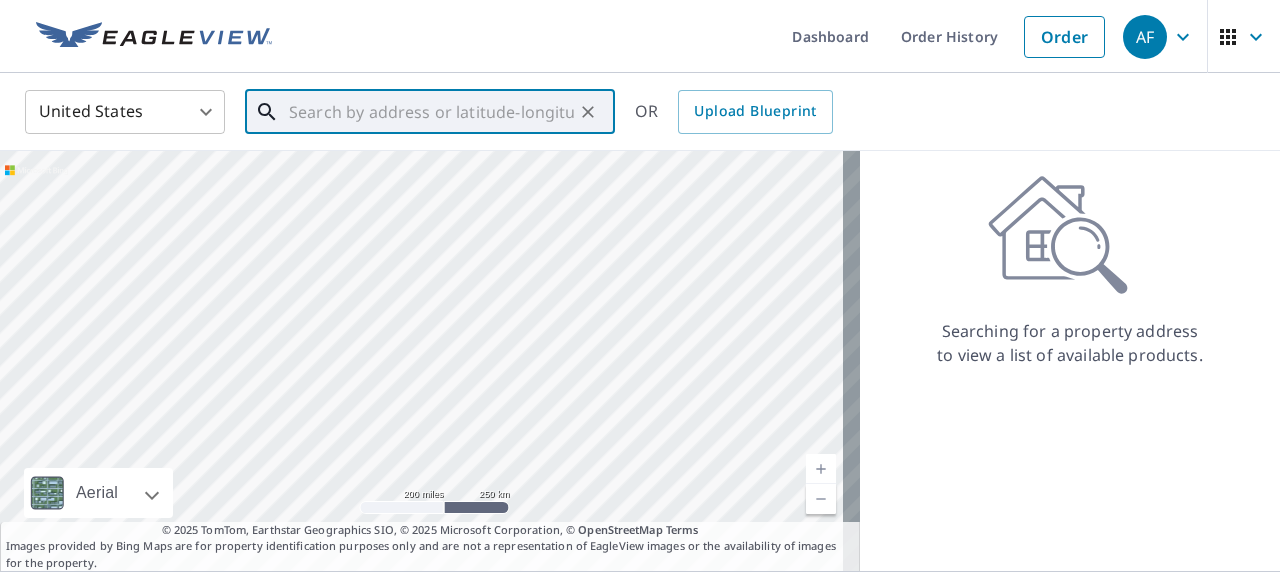 click at bounding box center [431, 112] 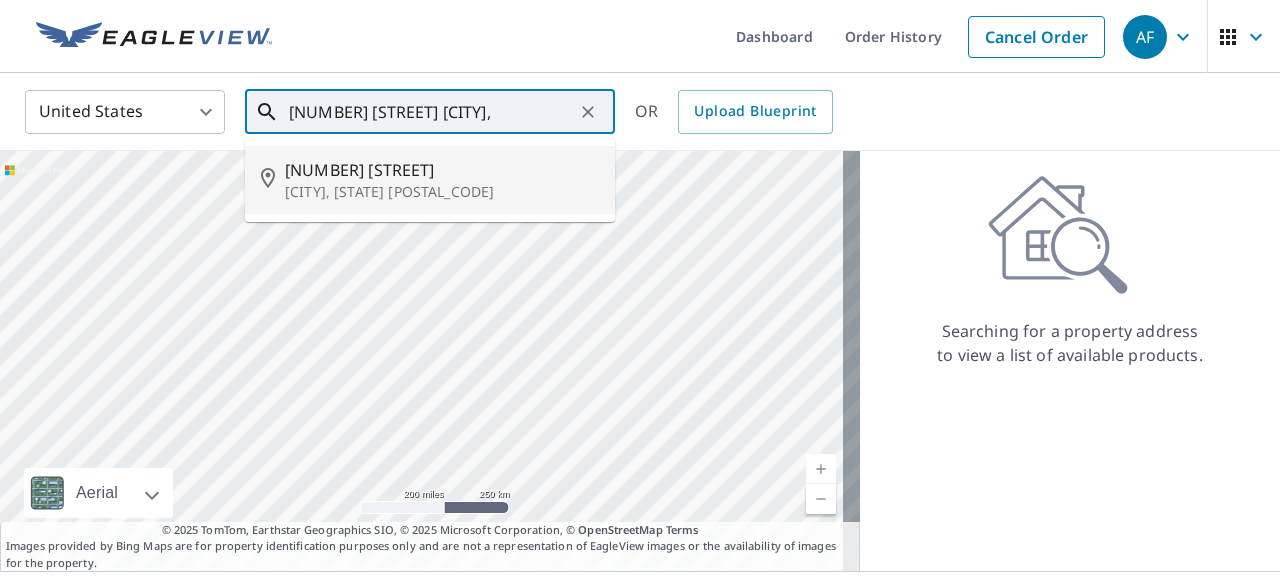 click on "41 Diana Del Silva Ct" at bounding box center [442, 170] 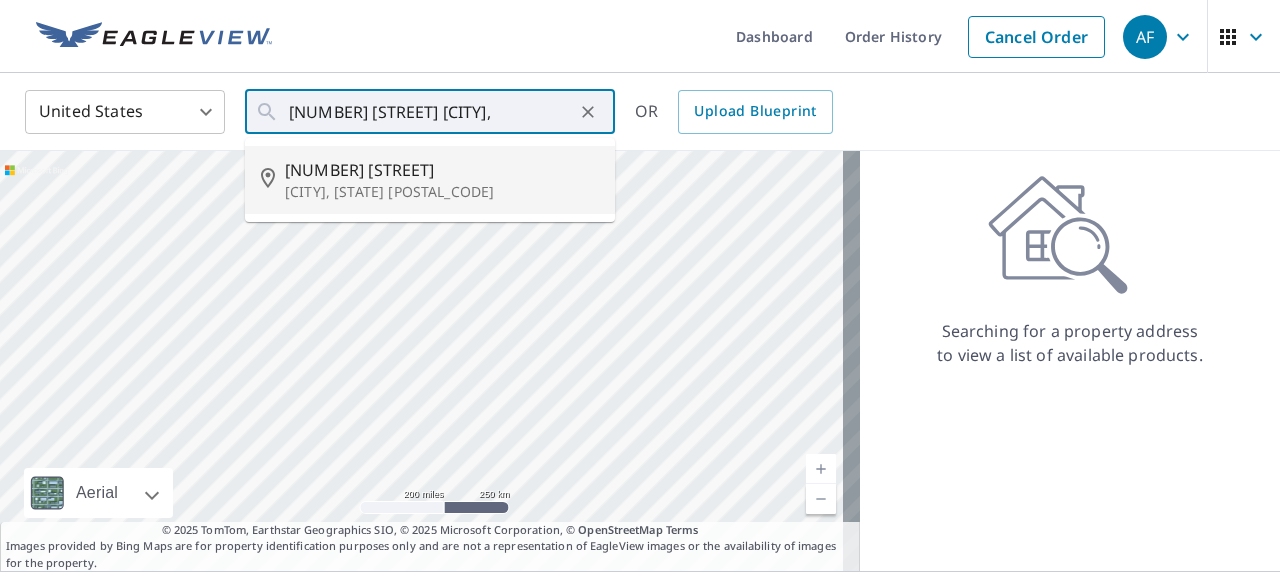 type on "41 Diana Del Silva Ct Chapel Hill, NC 27516" 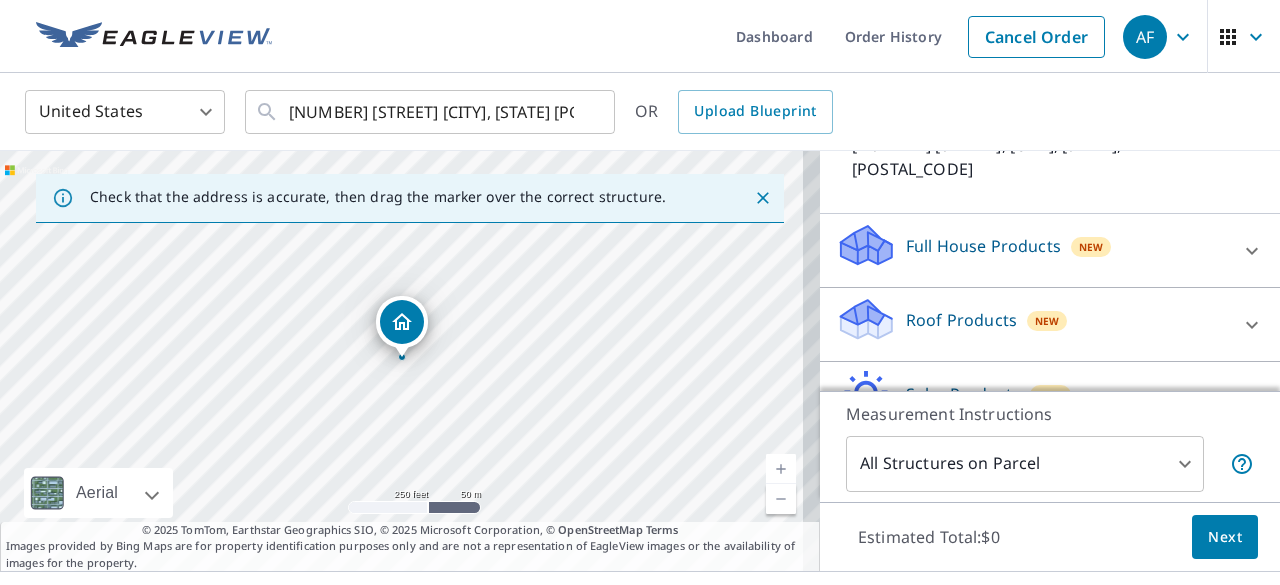 scroll, scrollTop: 169, scrollLeft: 0, axis: vertical 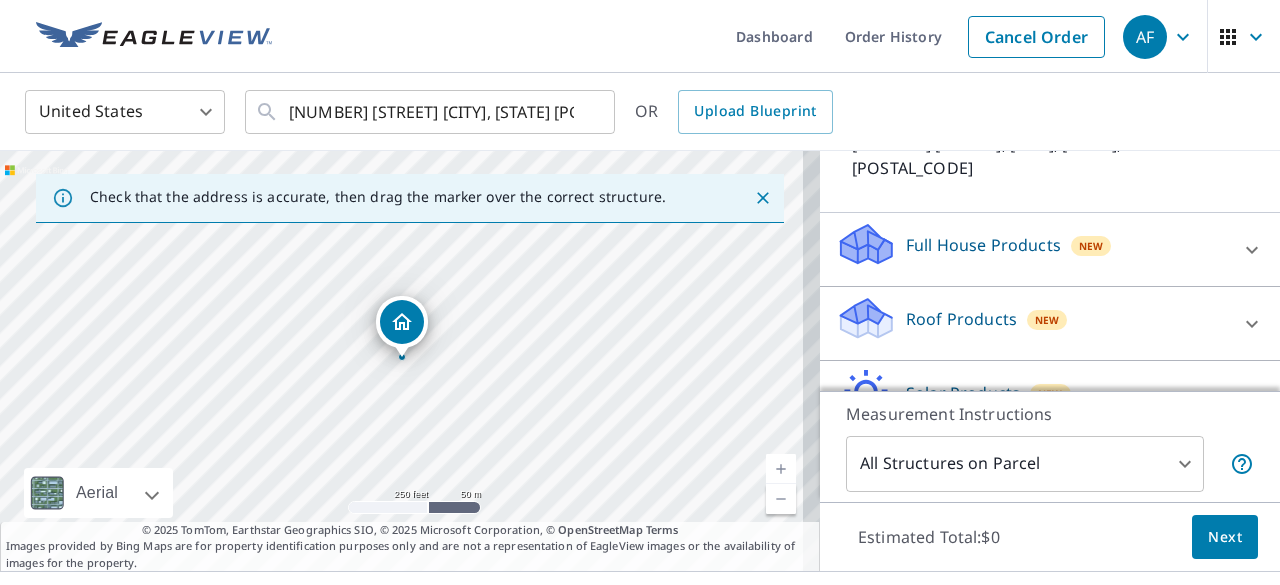click on "Roof Products New" at bounding box center [1032, 323] 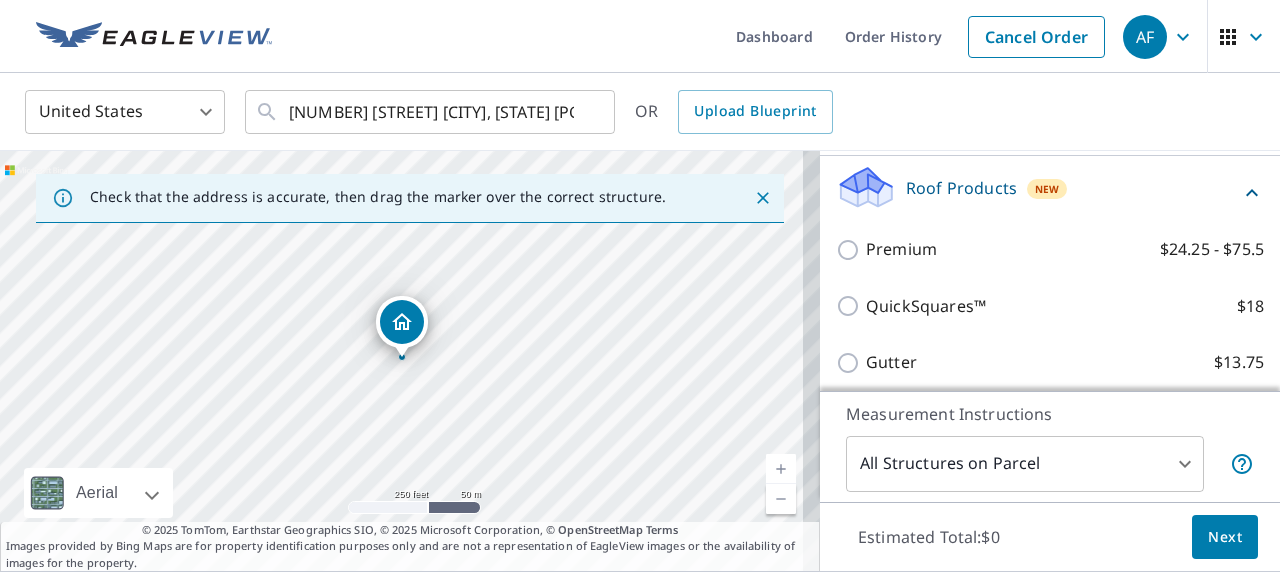 scroll, scrollTop: 321, scrollLeft: 0, axis: vertical 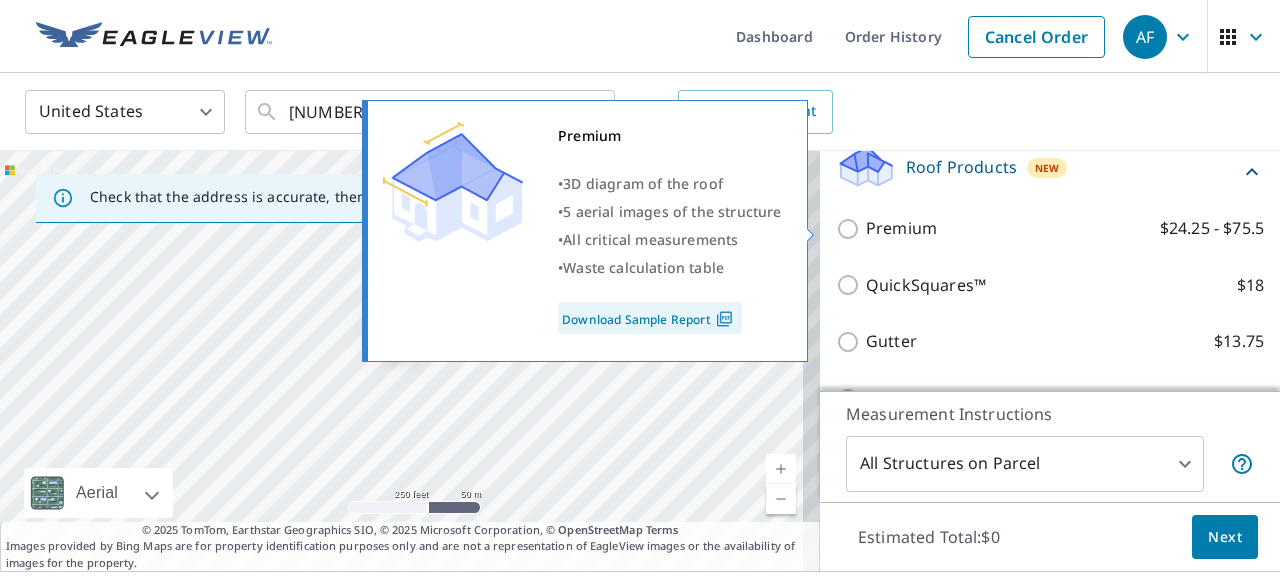 click on "Premium" at bounding box center (901, 228) 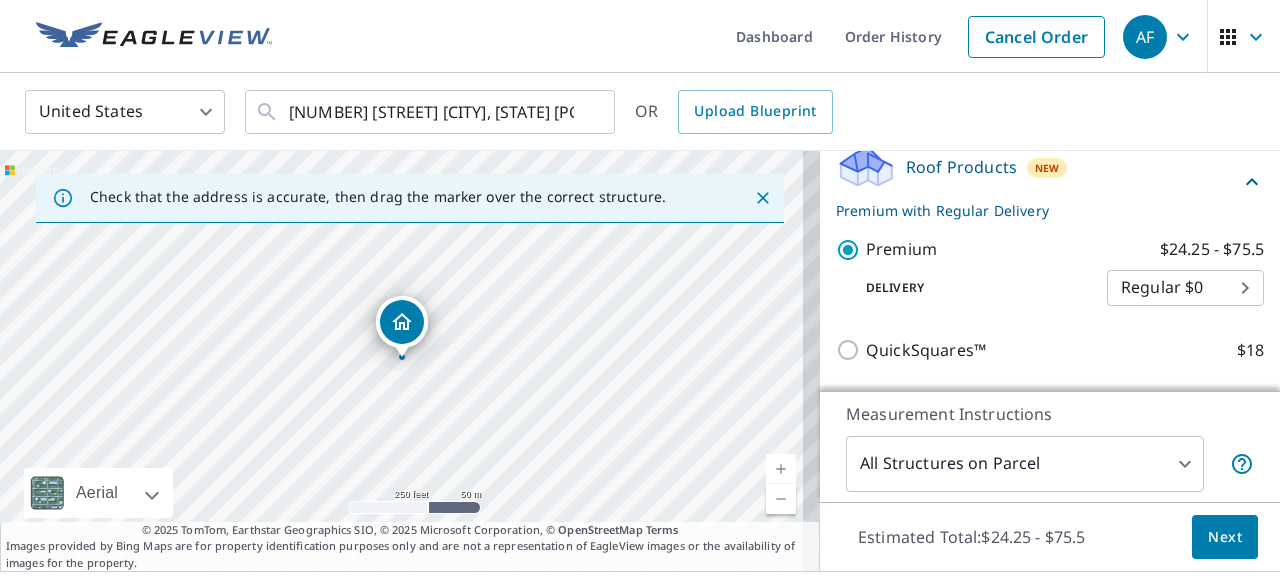 click on "Next" at bounding box center (1225, 537) 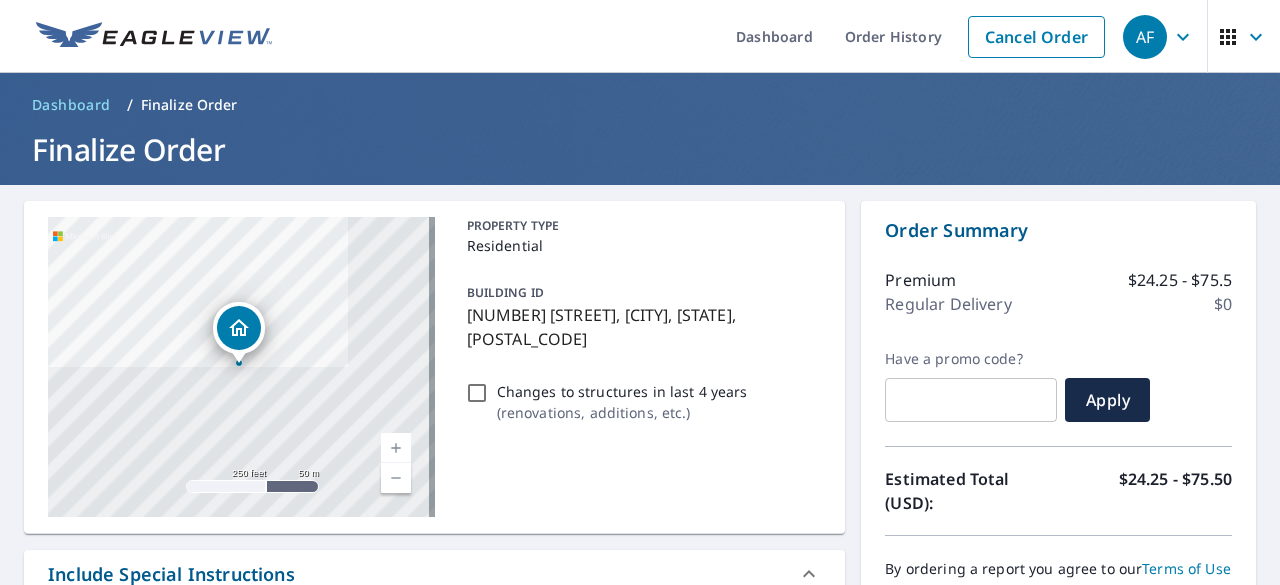 scroll, scrollTop: 222, scrollLeft: 0, axis: vertical 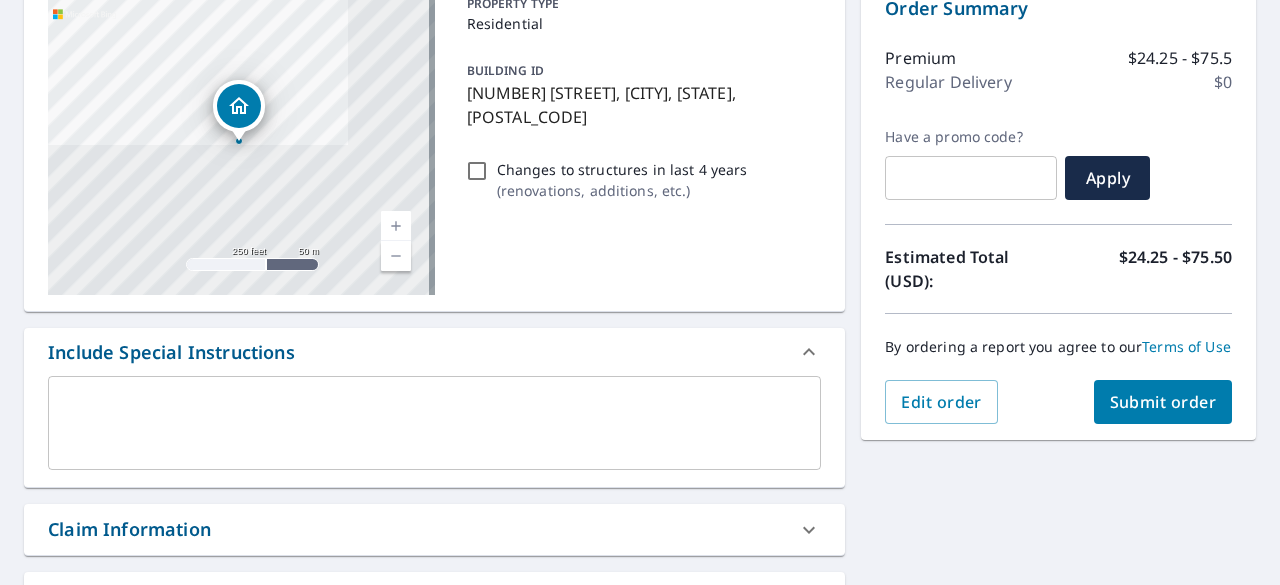 click on "Submit order" at bounding box center (1163, 402) 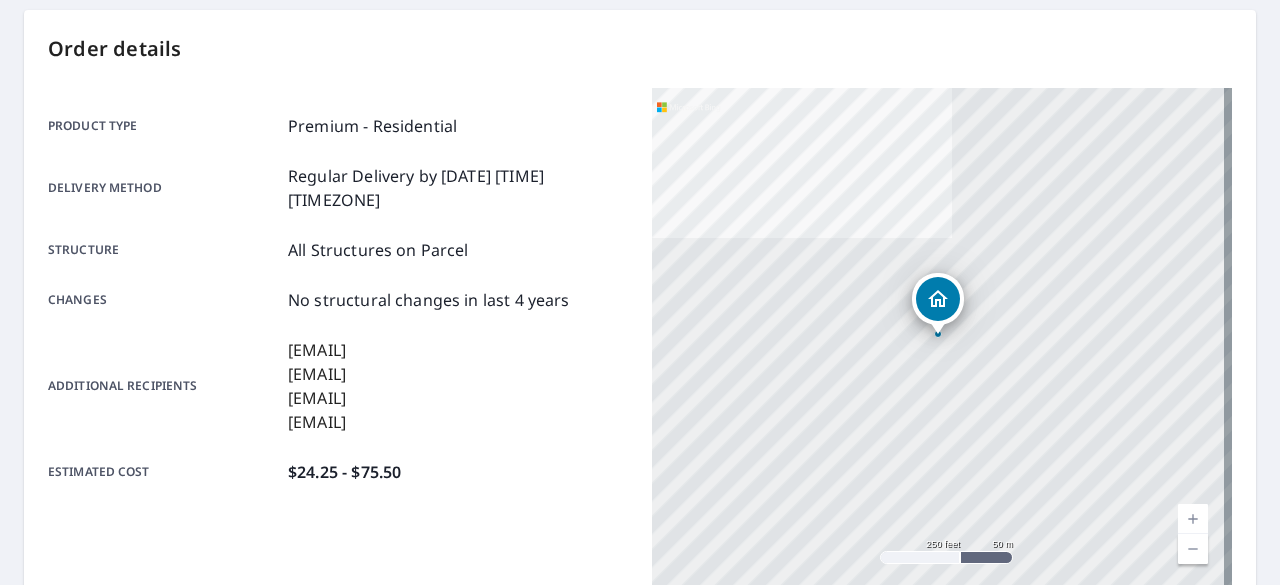 scroll, scrollTop: 0, scrollLeft: 0, axis: both 